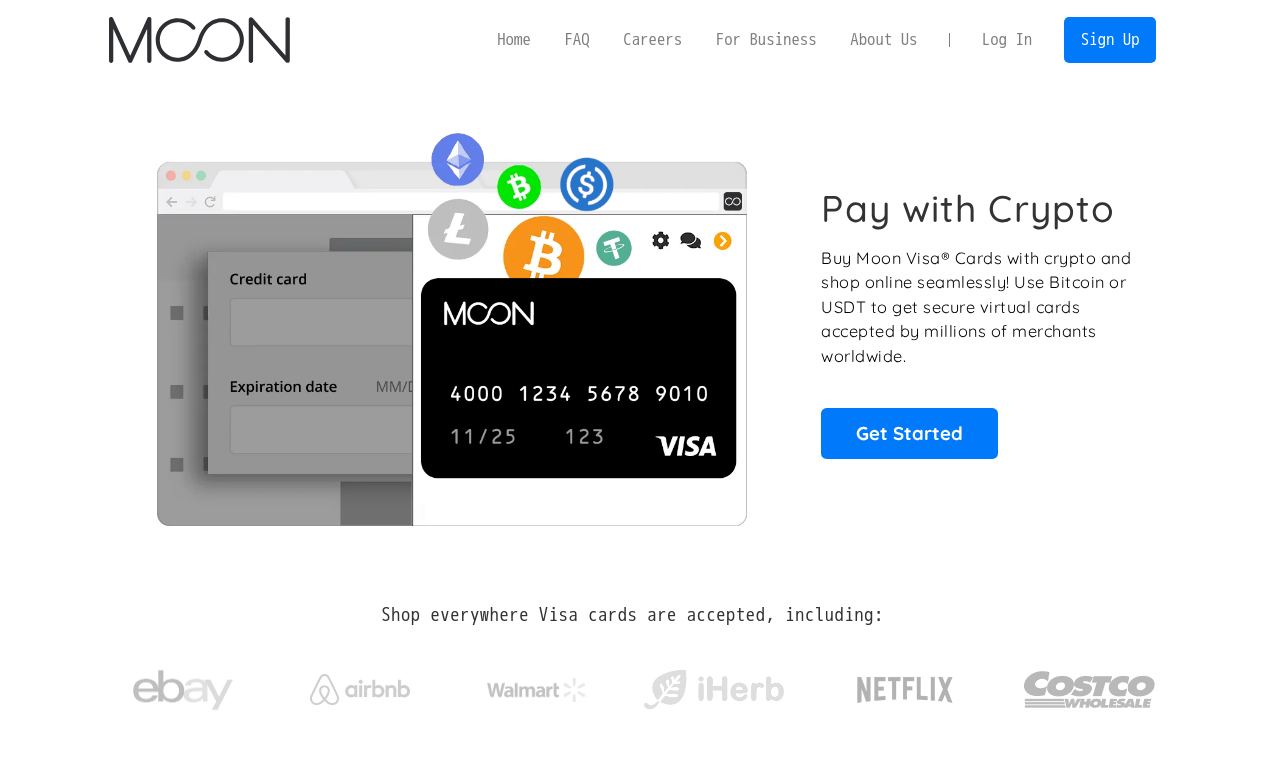 scroll, scrollTop: 0, scrollLeft: 0, axis: both 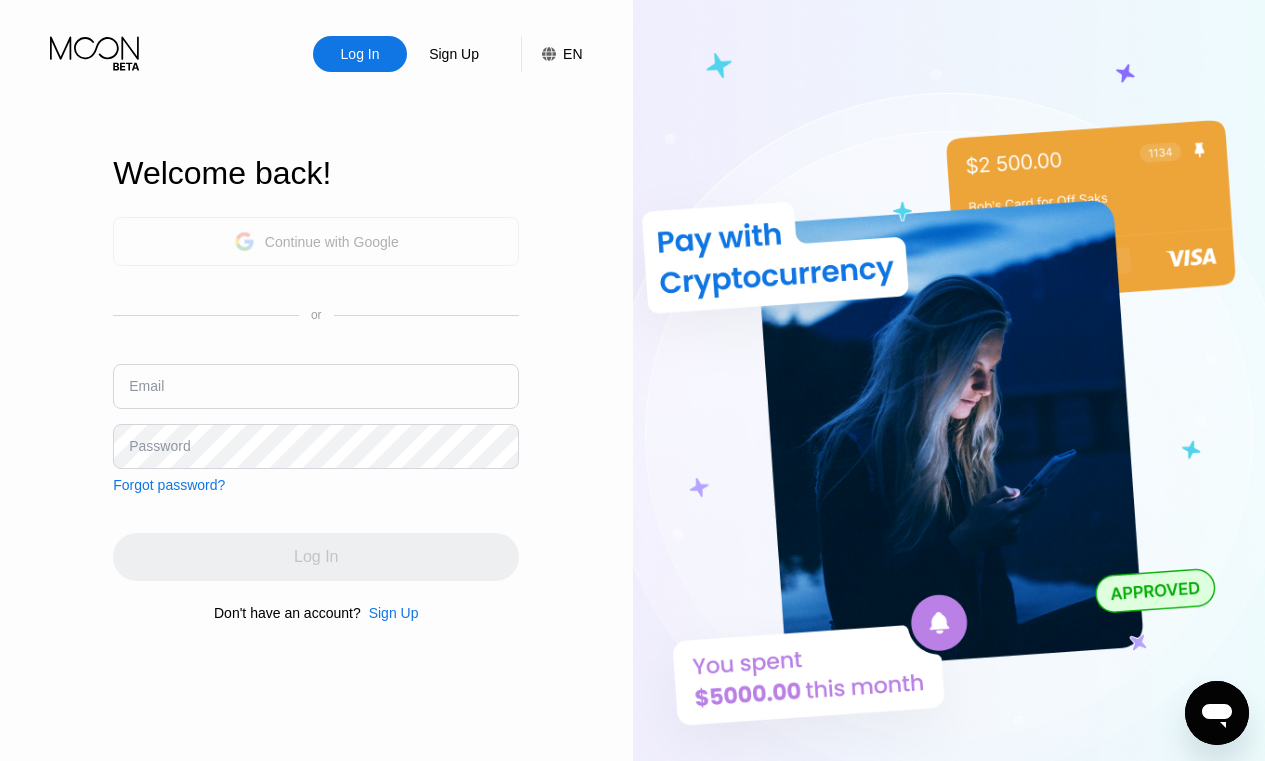 click on "Continue with Google" at bounding box center (332, 242) 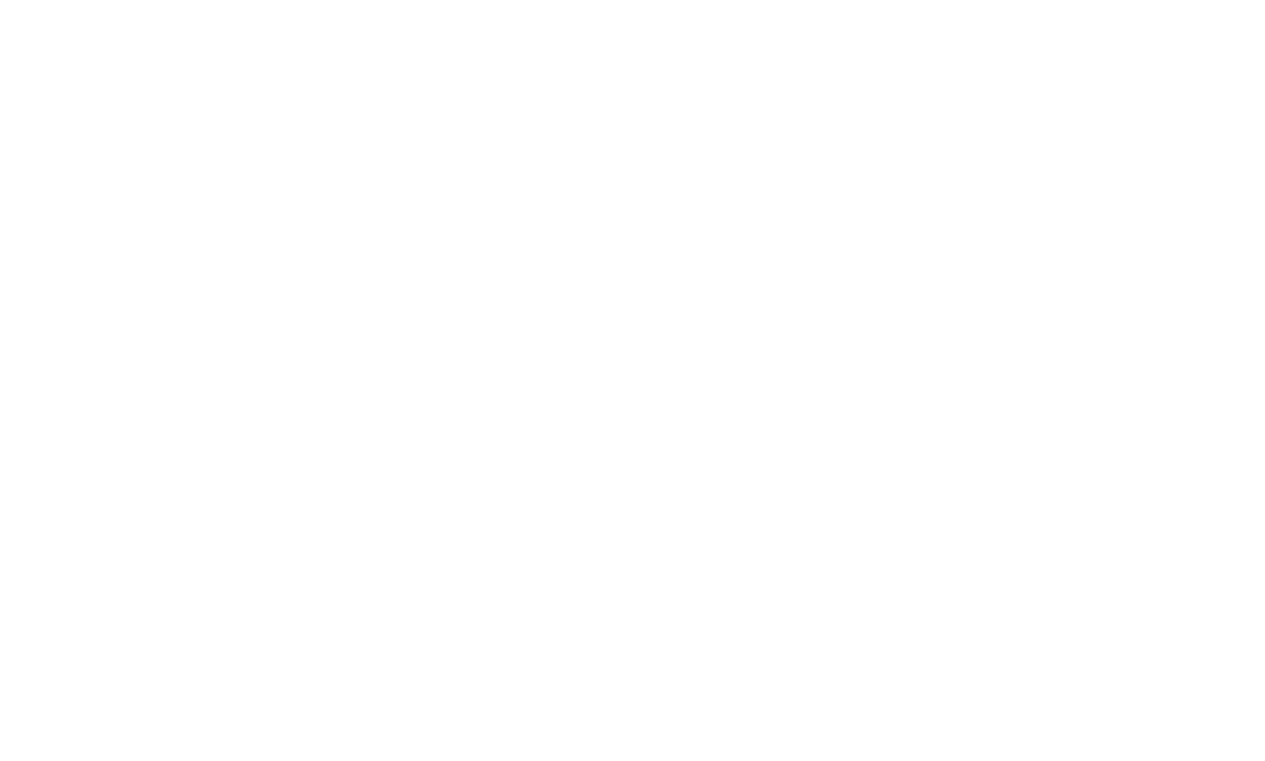 scroll, scrollTop: 0, scrollLeft: 0, axis: both 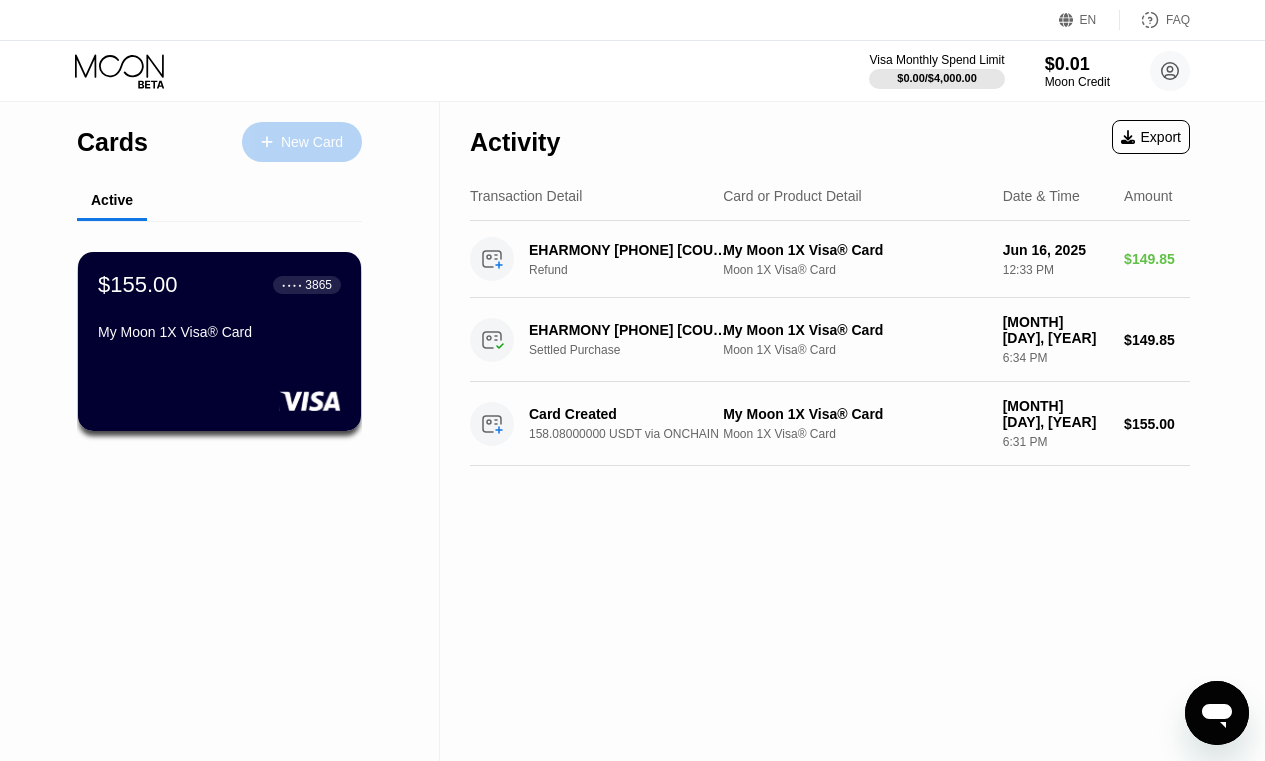 click on "New Card" at bounding box center (312, 142) 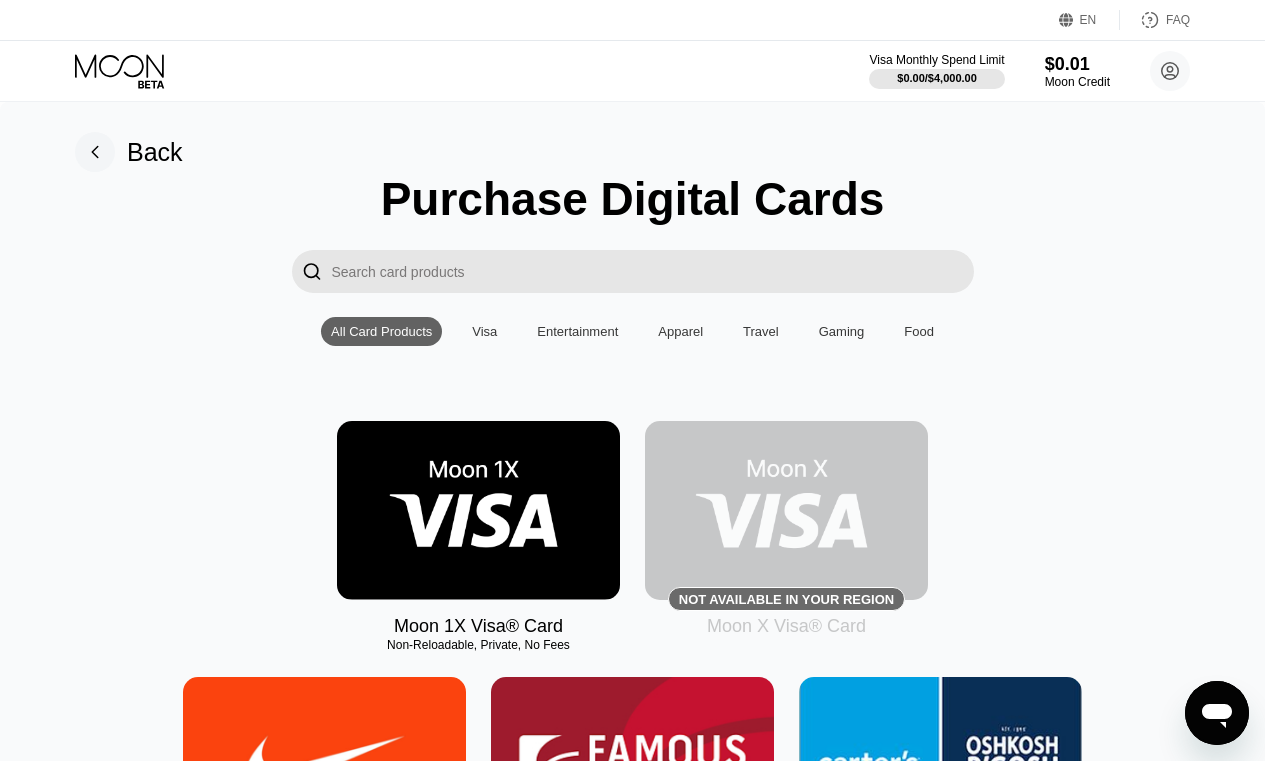 click at bounding box center (478, 510) 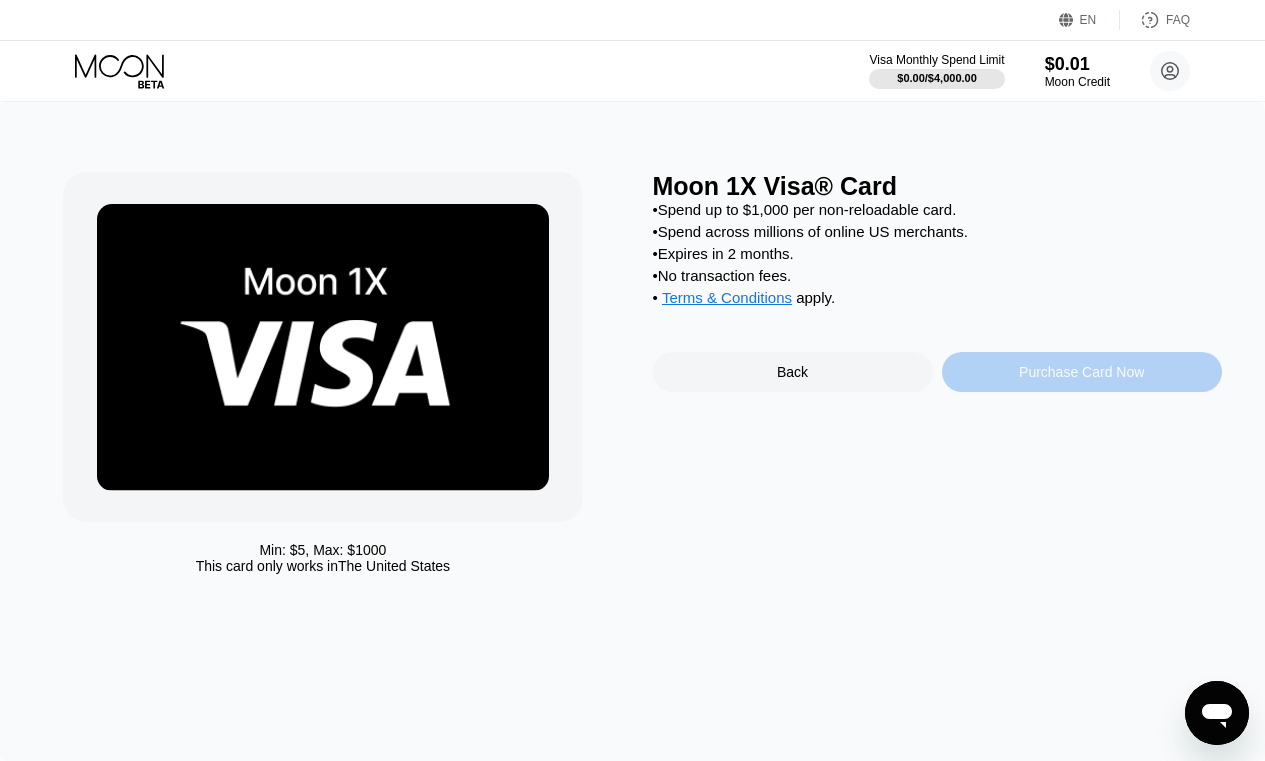 click on "Purchase Card Now" at bounding box center [1082, 372] 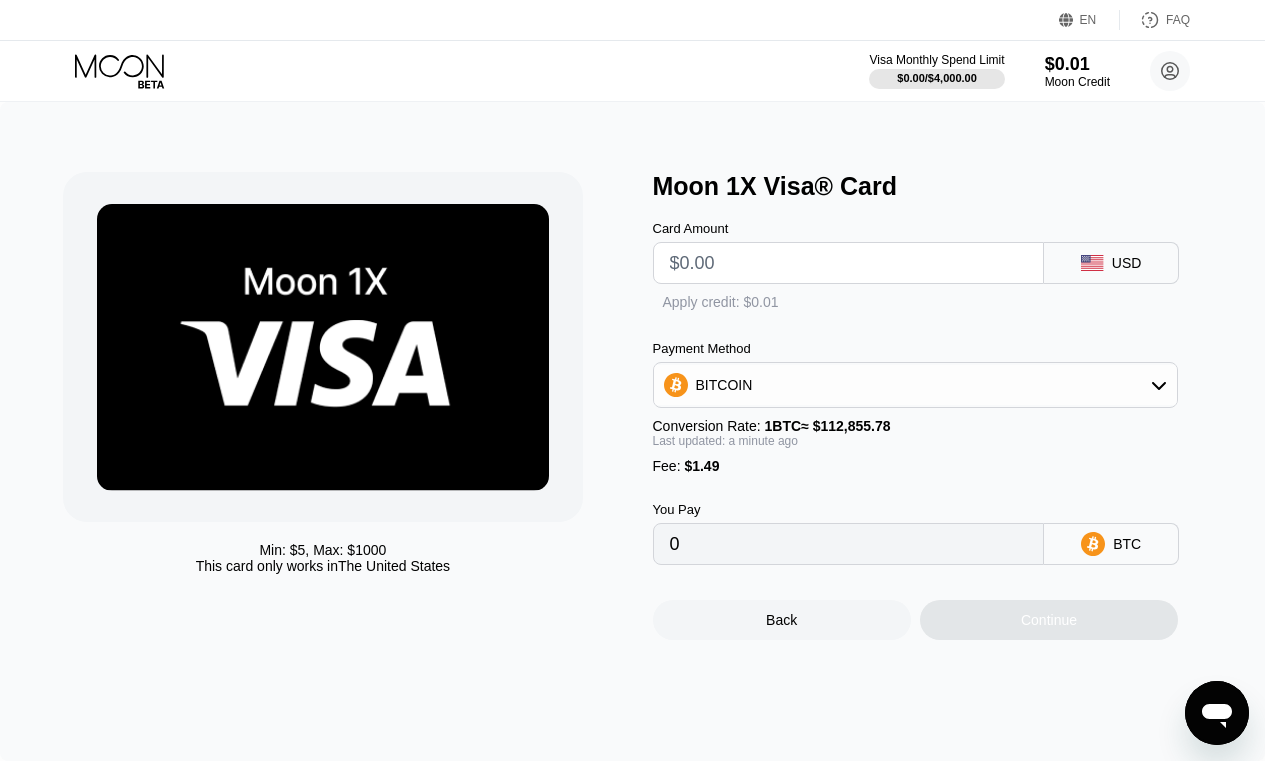 click on "BITCOIN" at bounding box center [916, 385] 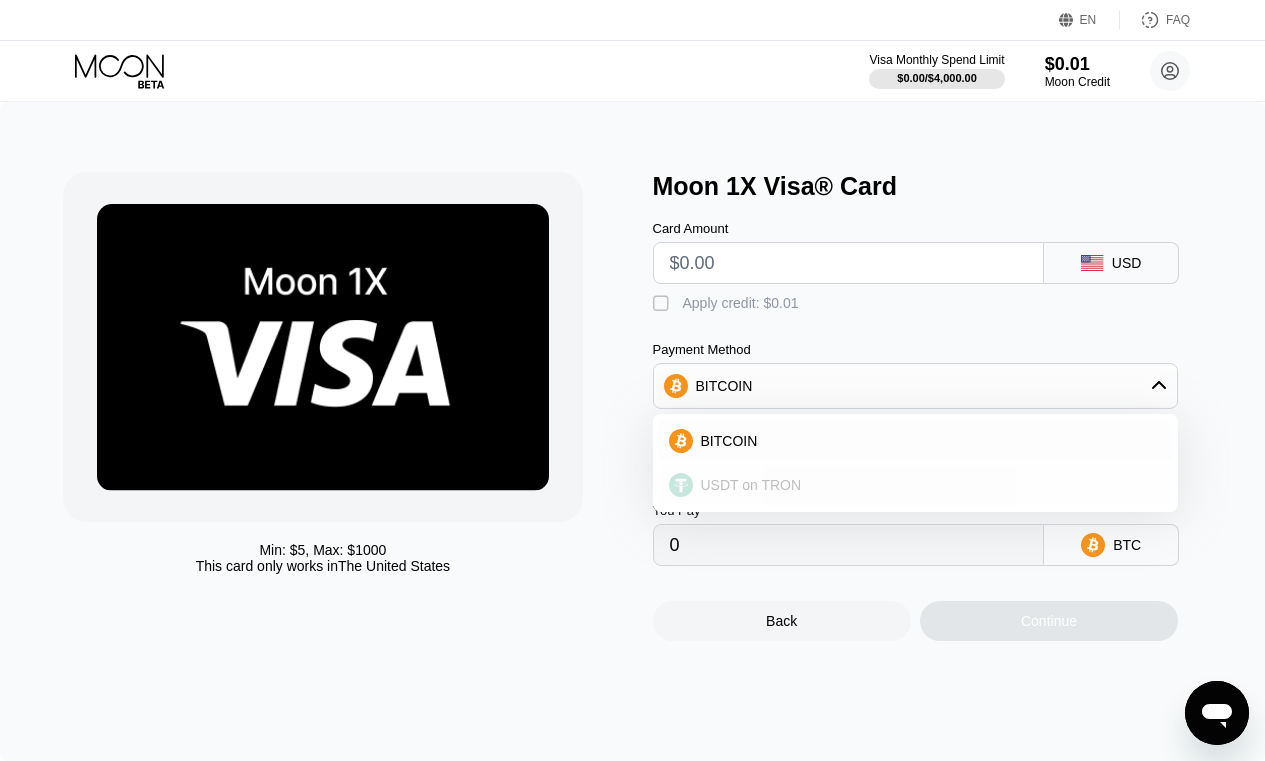 click on "USDT on TRON" at bounding box center [916, 485] 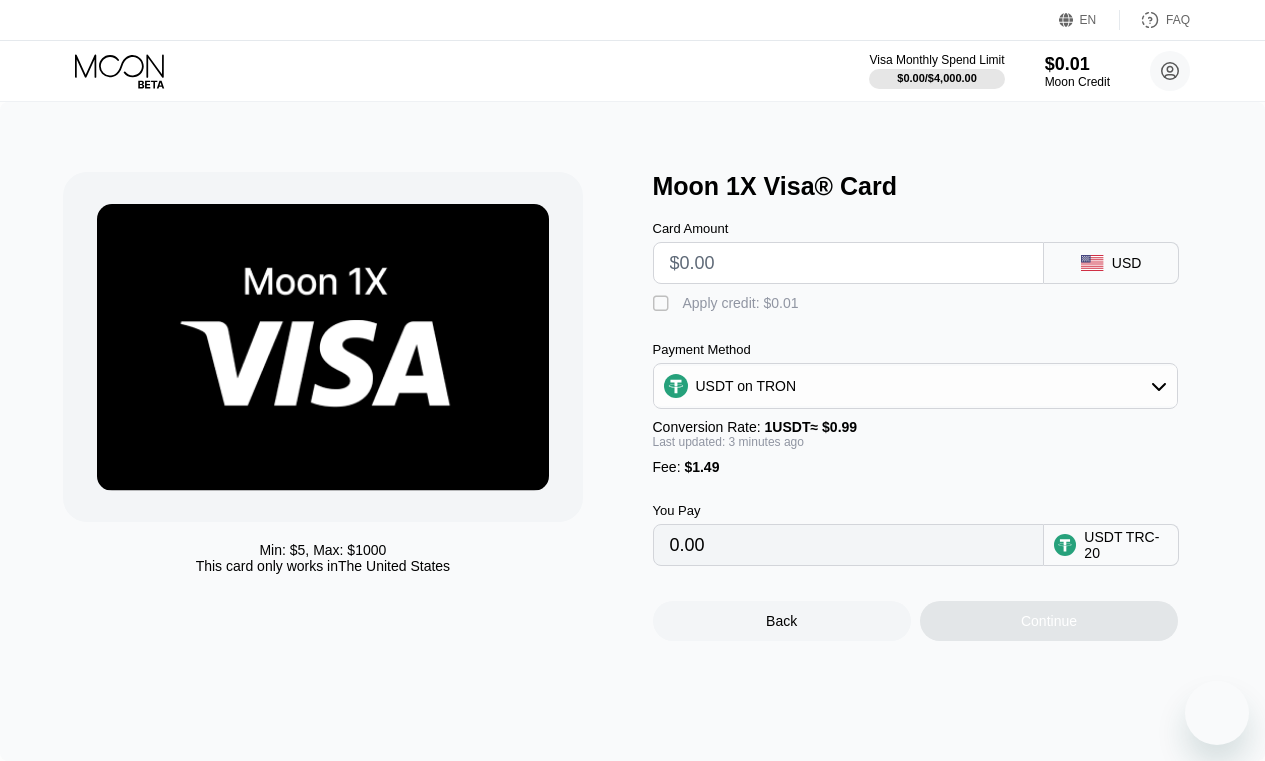 scroll, scrollTop: 0, scrollLeft: 0, axis: both 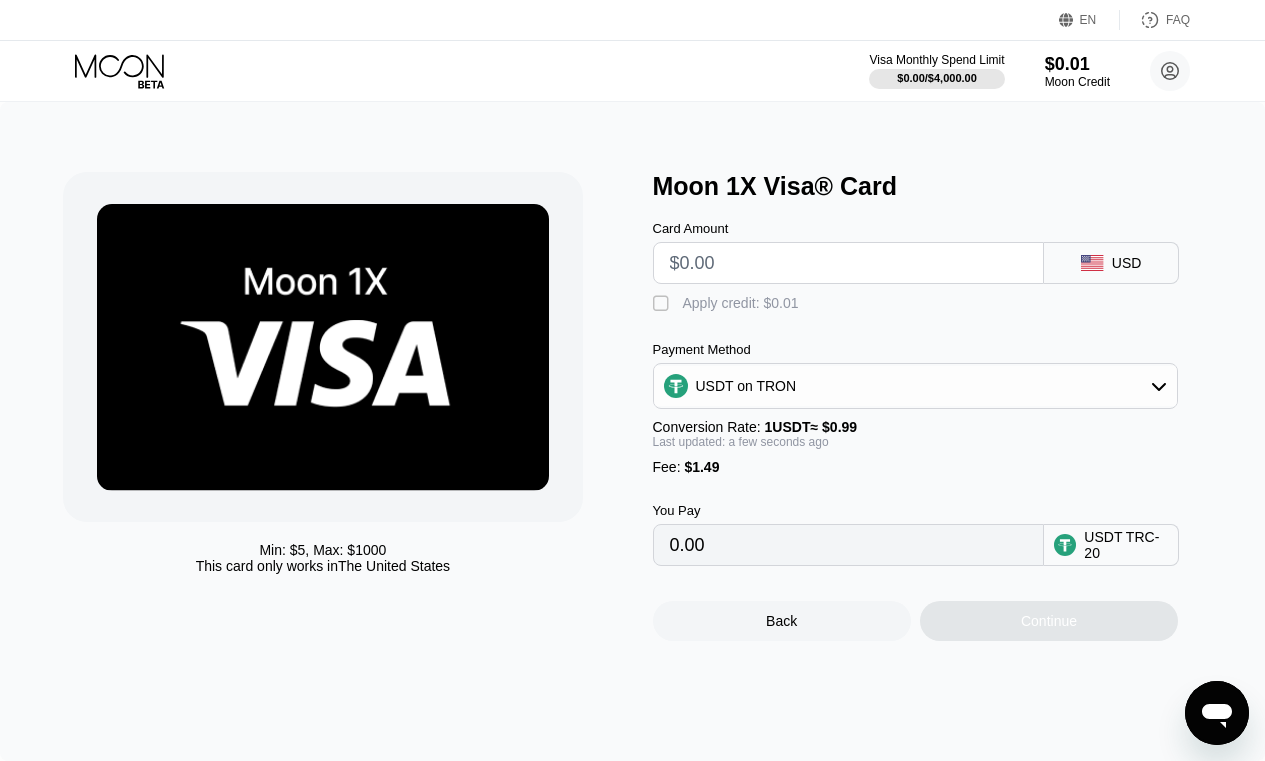 click at bounding box center (849, 263) 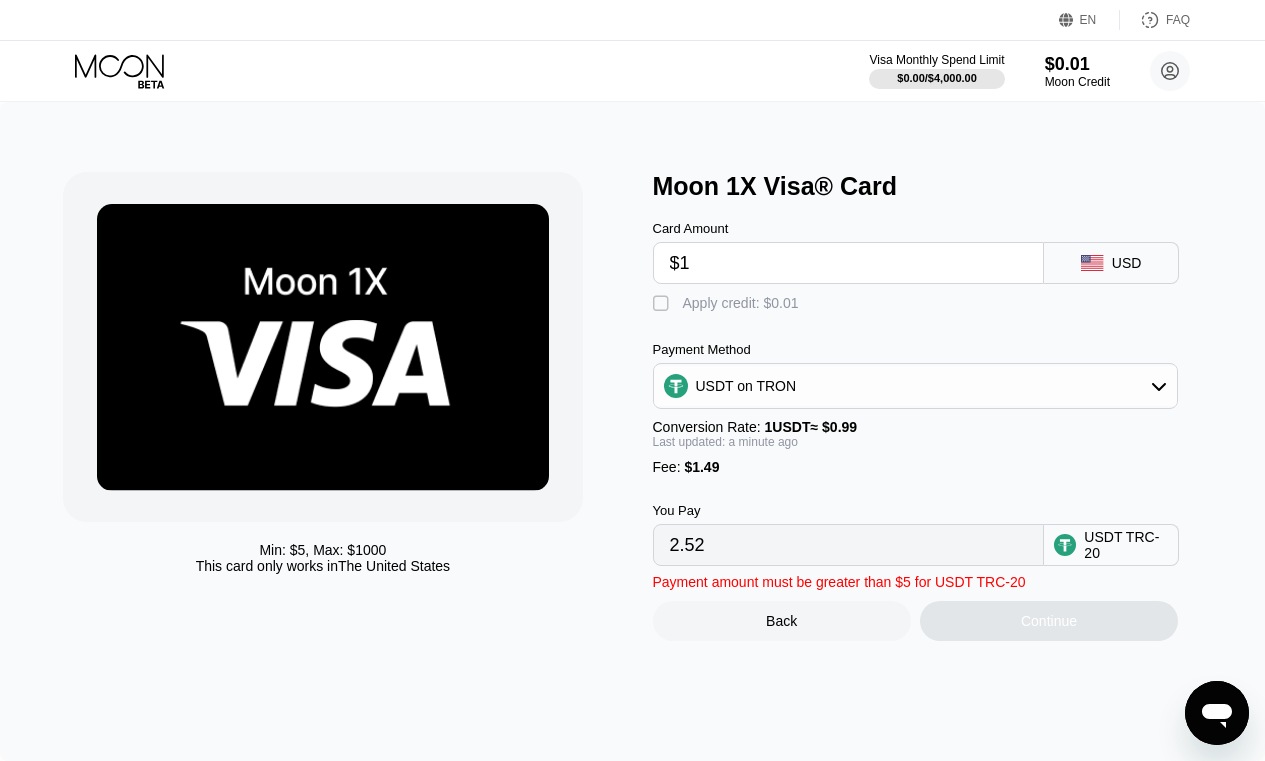 type on "2.52" 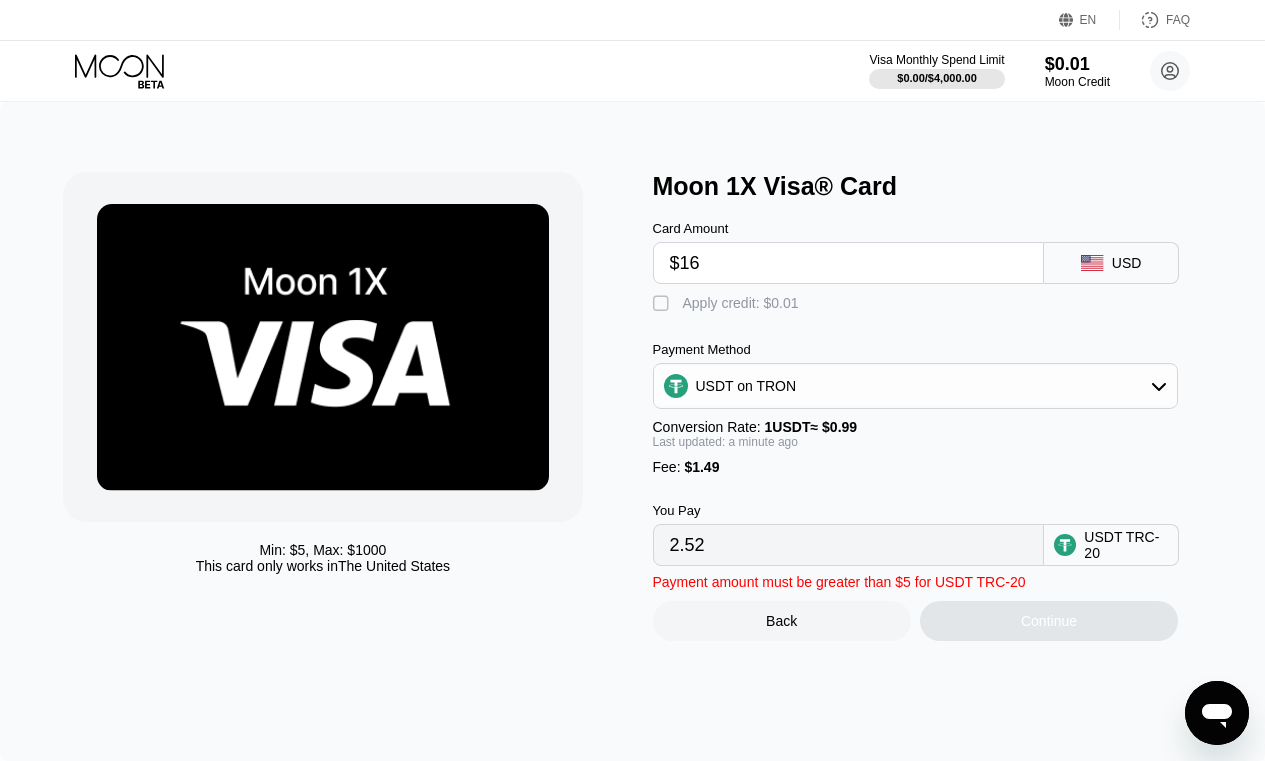type on "17.67" 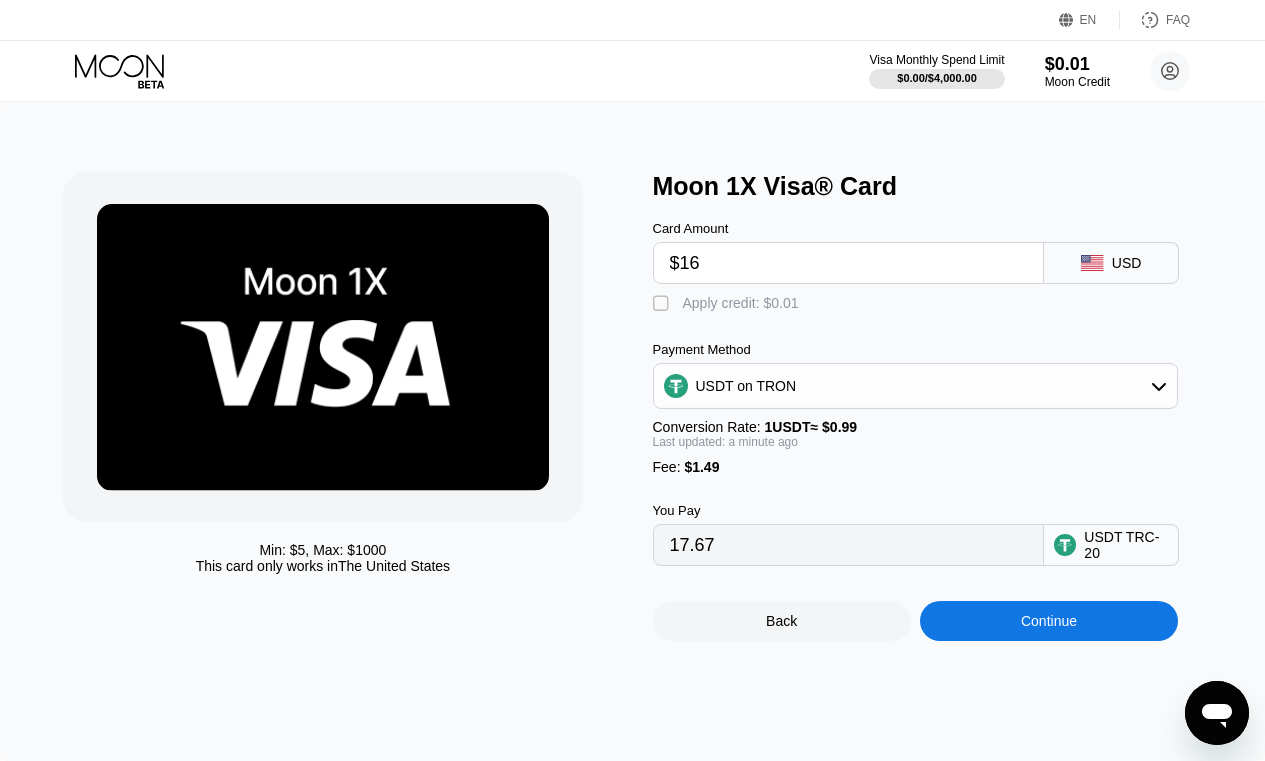type on "$165" 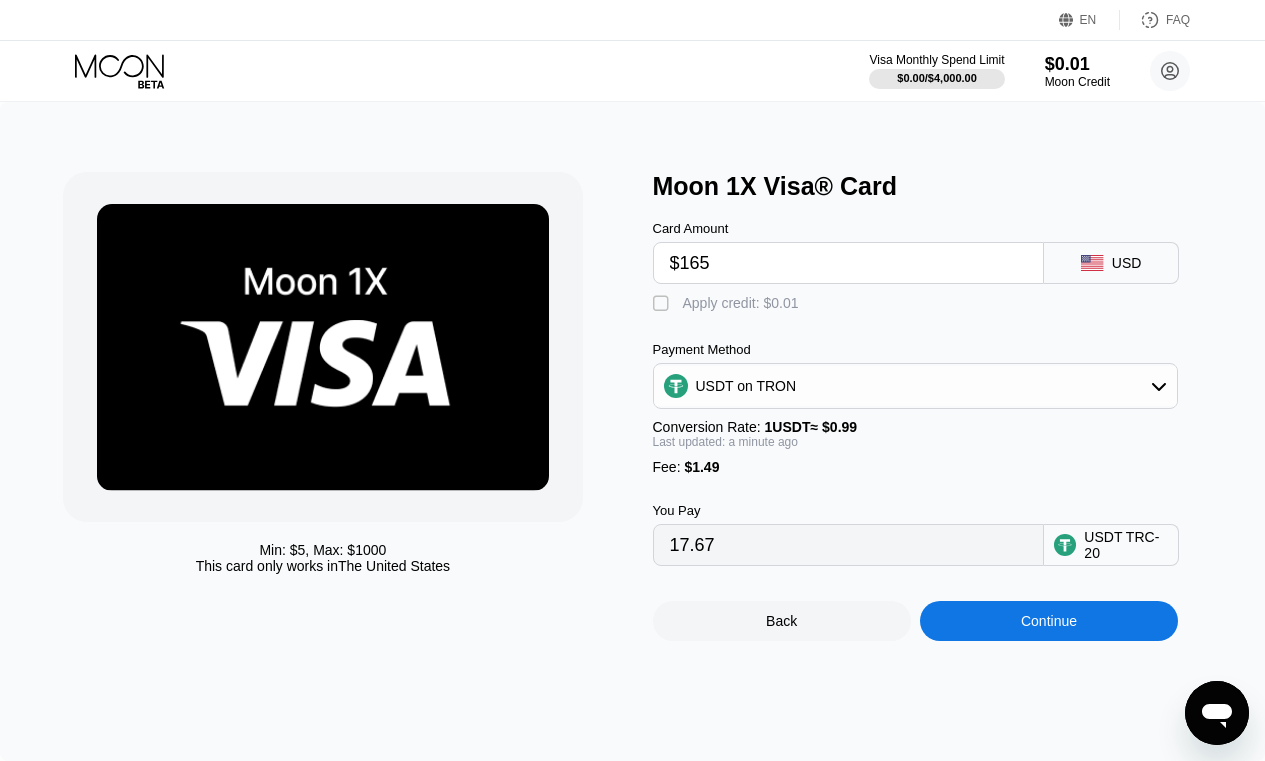 type on "168.17" 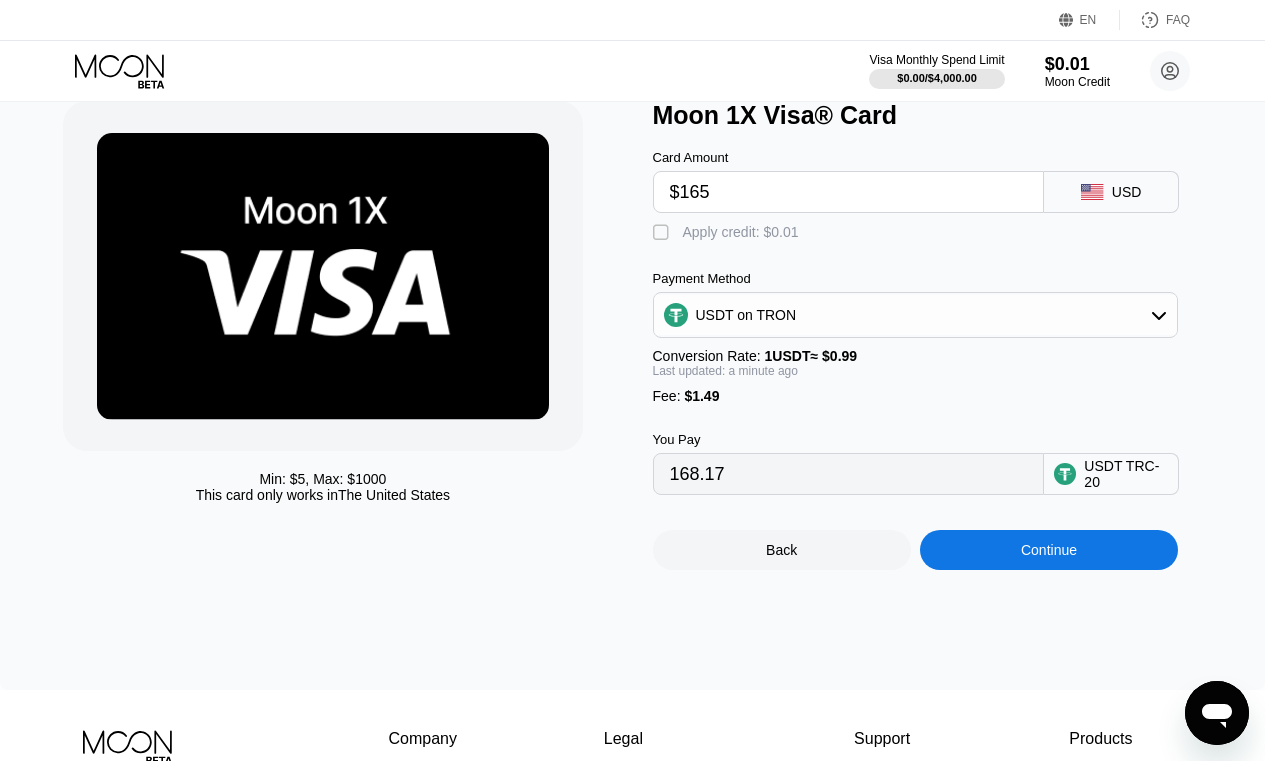 scroll, scrollTop: 112, scrollLeft: 0, axis: vertical 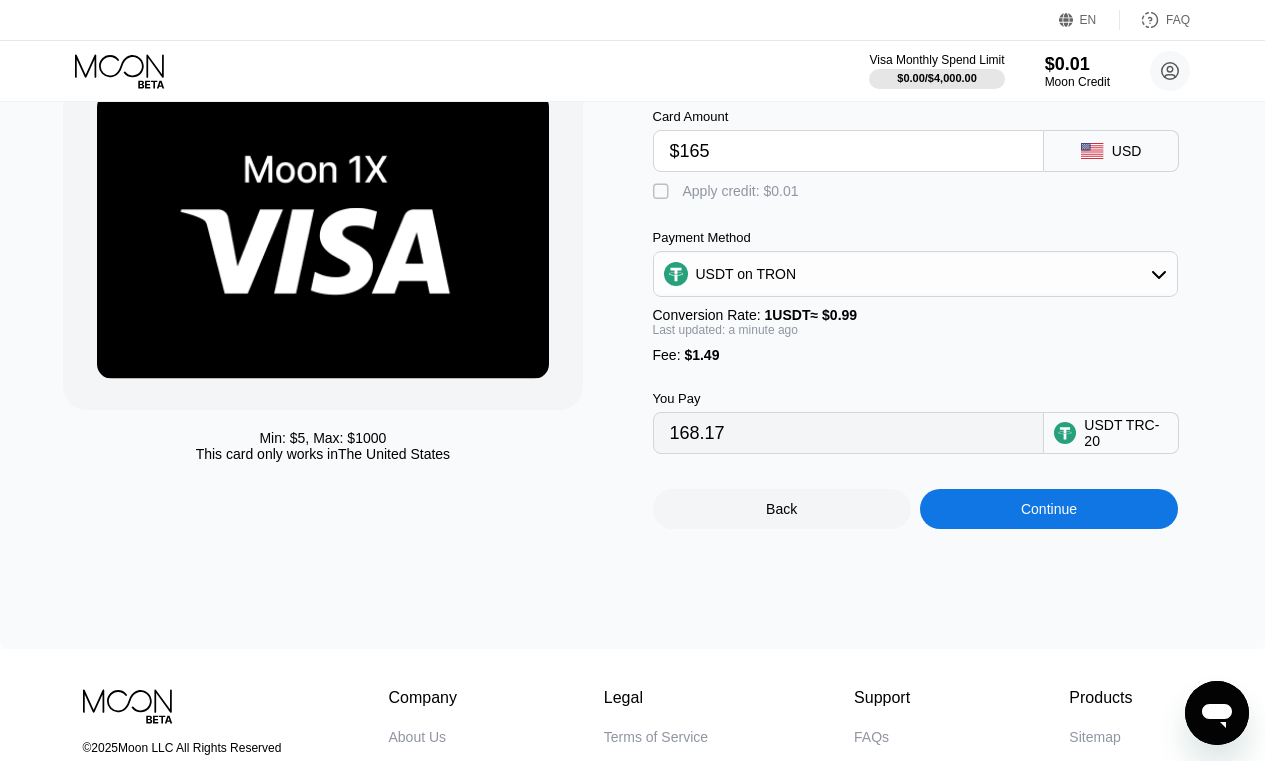 type on "$165" 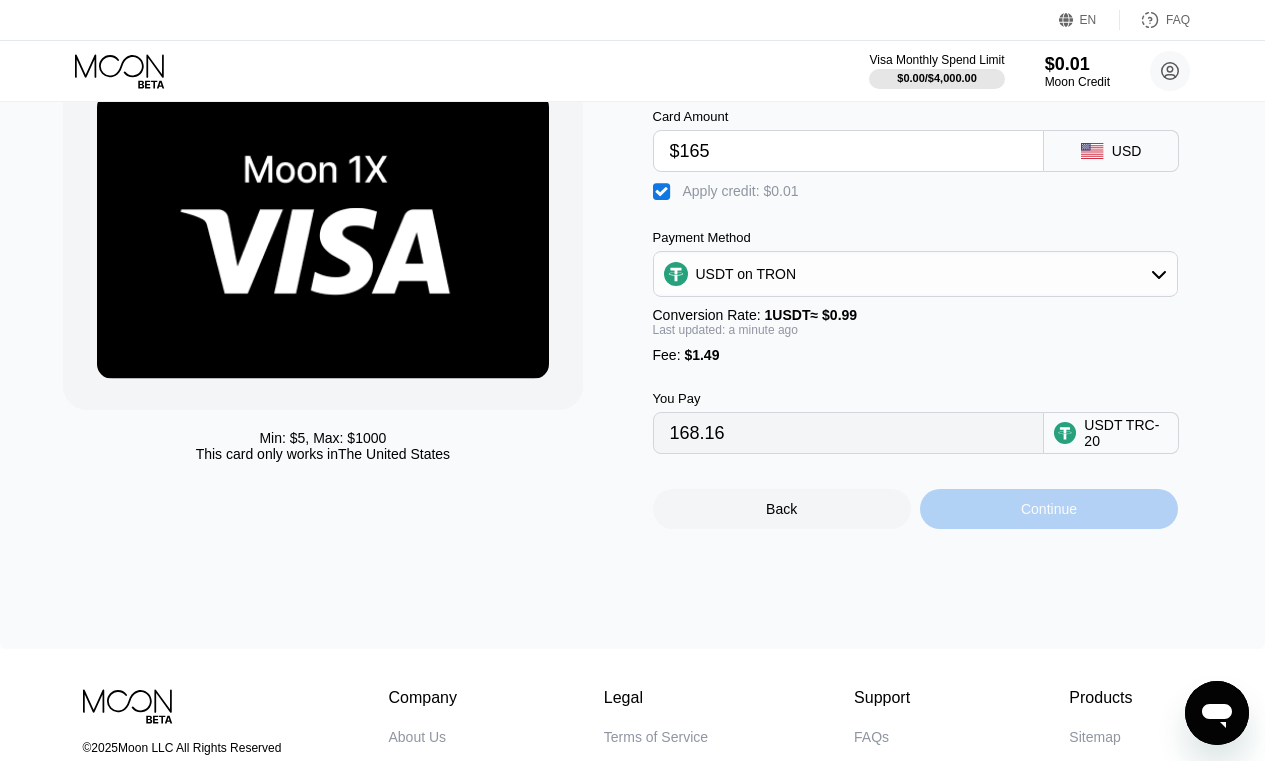 click on "Continue" at bounding box center (1049, 509) 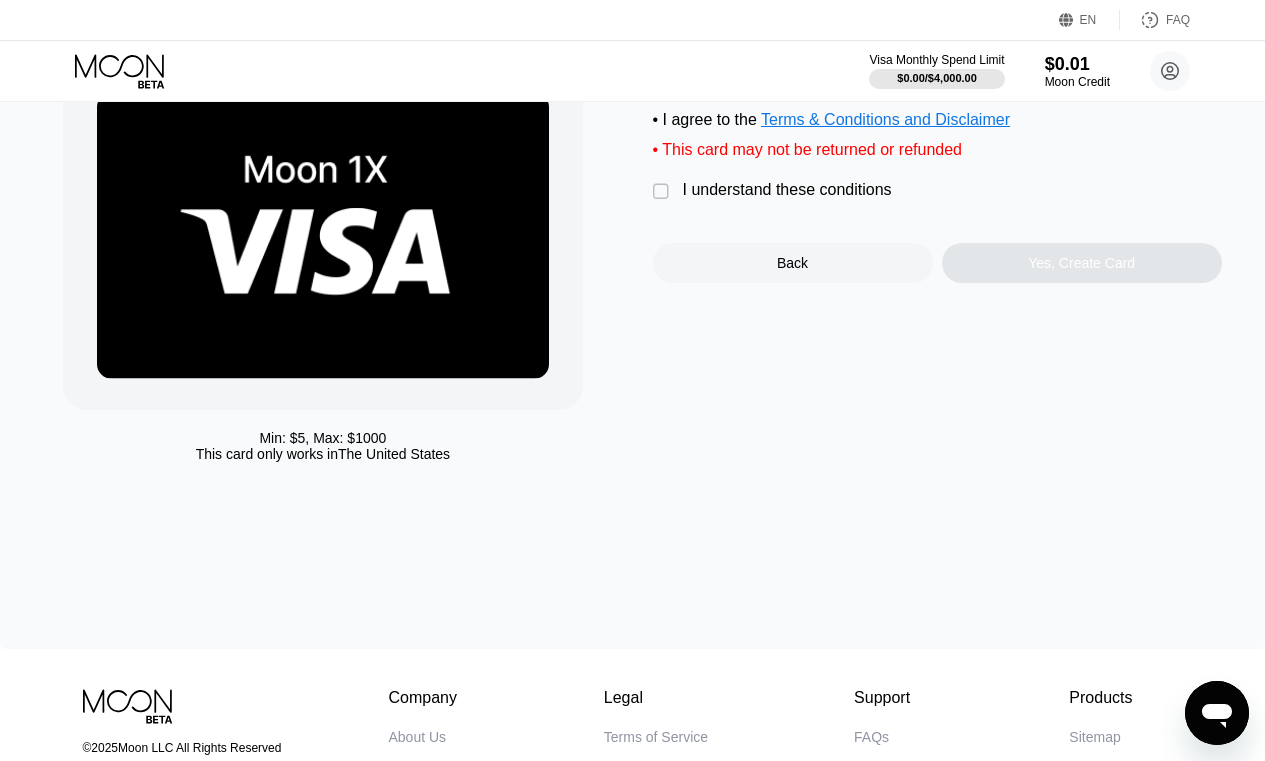 scroll, scrollTop: 0, scrollLeft: 0, axis: both 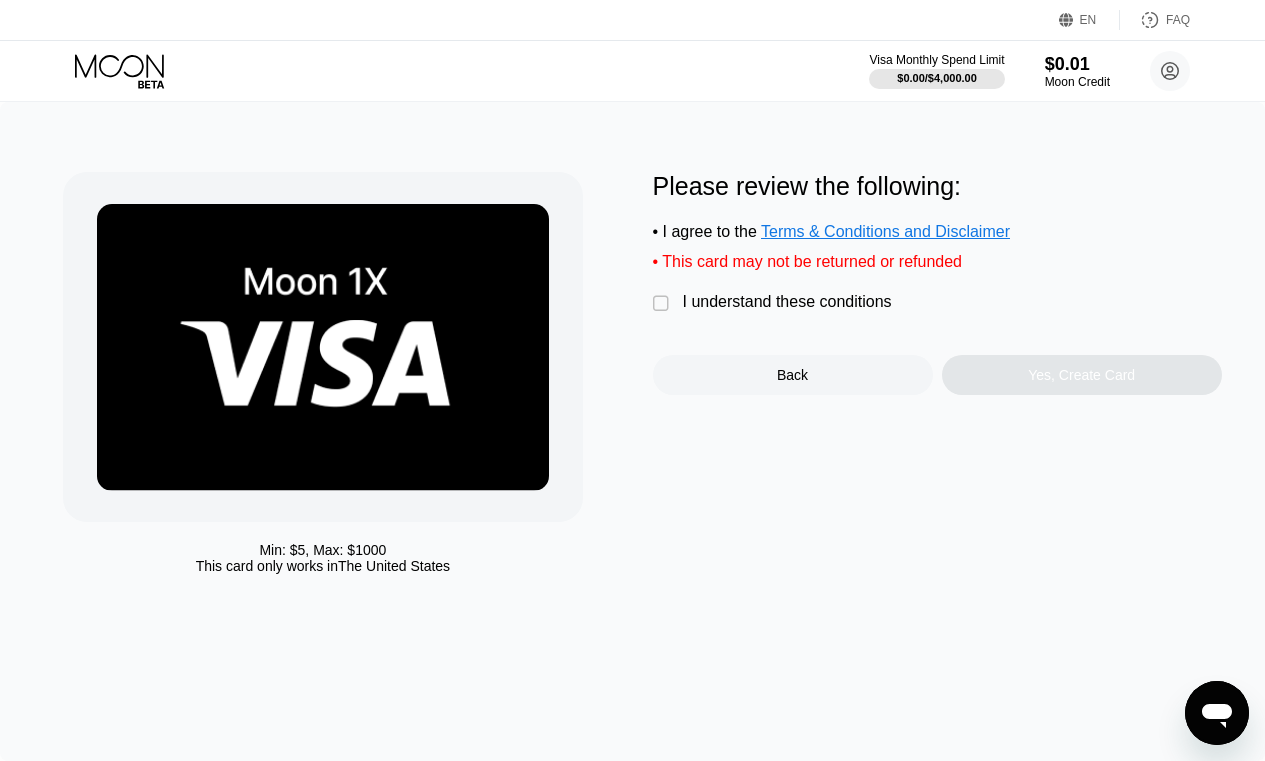 click on "" at bounding box center [663, 304] 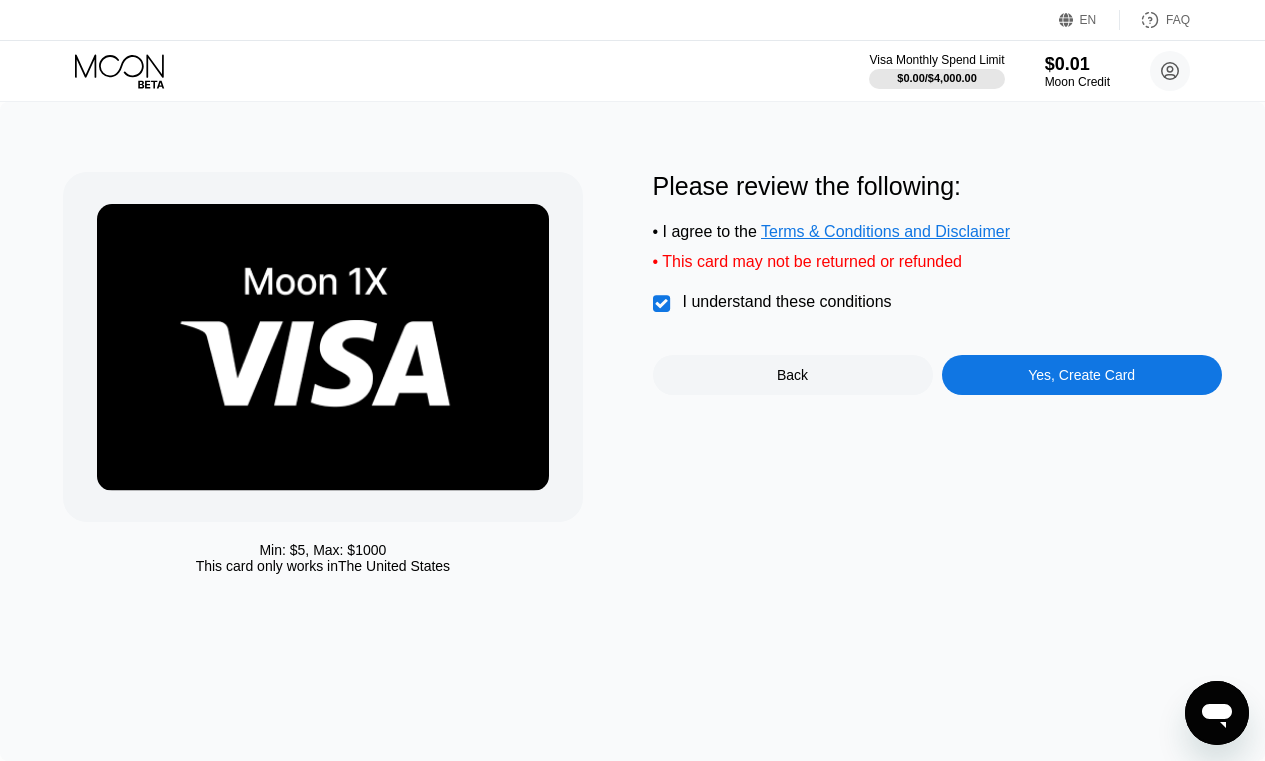 click on "Yes, Create Card" at bounding box center [1082, 375] 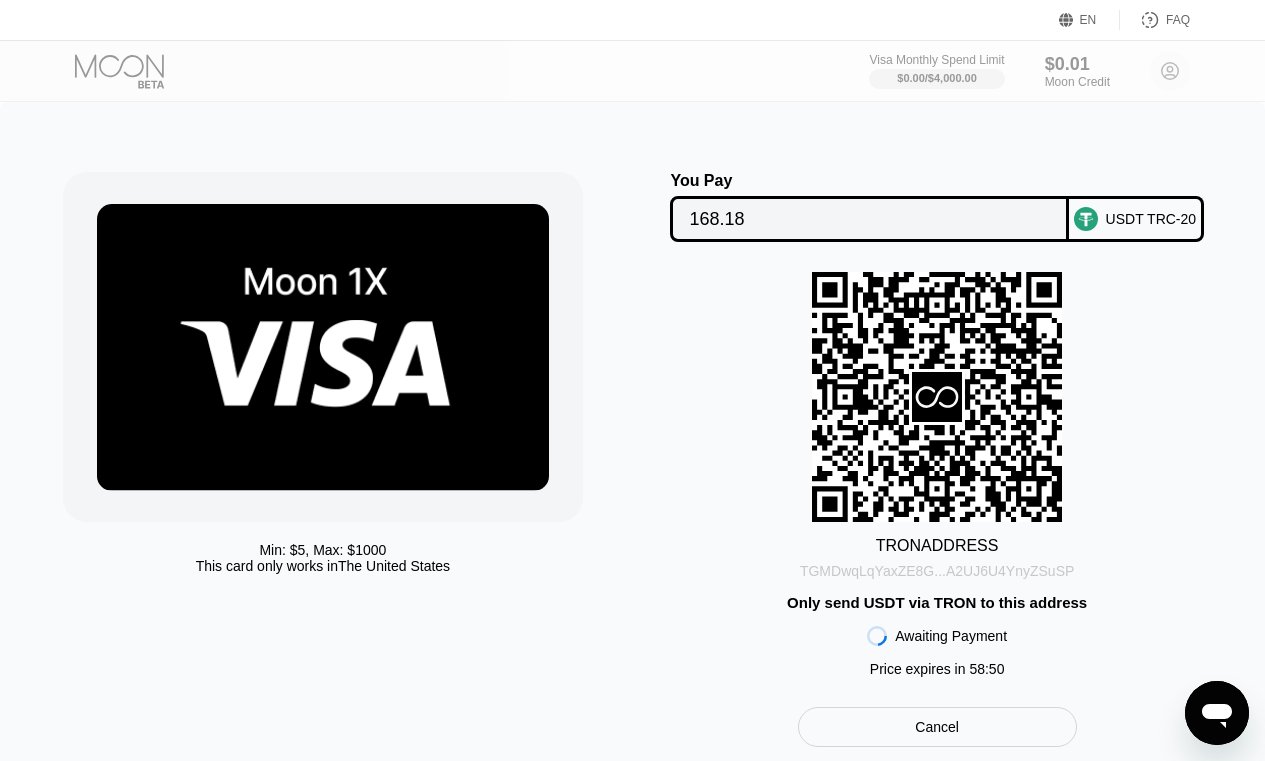 click on "TGMDwqLqYaxZE8G...A2UJ6U4YnyZSuSP" at bounding box center (937, 571) 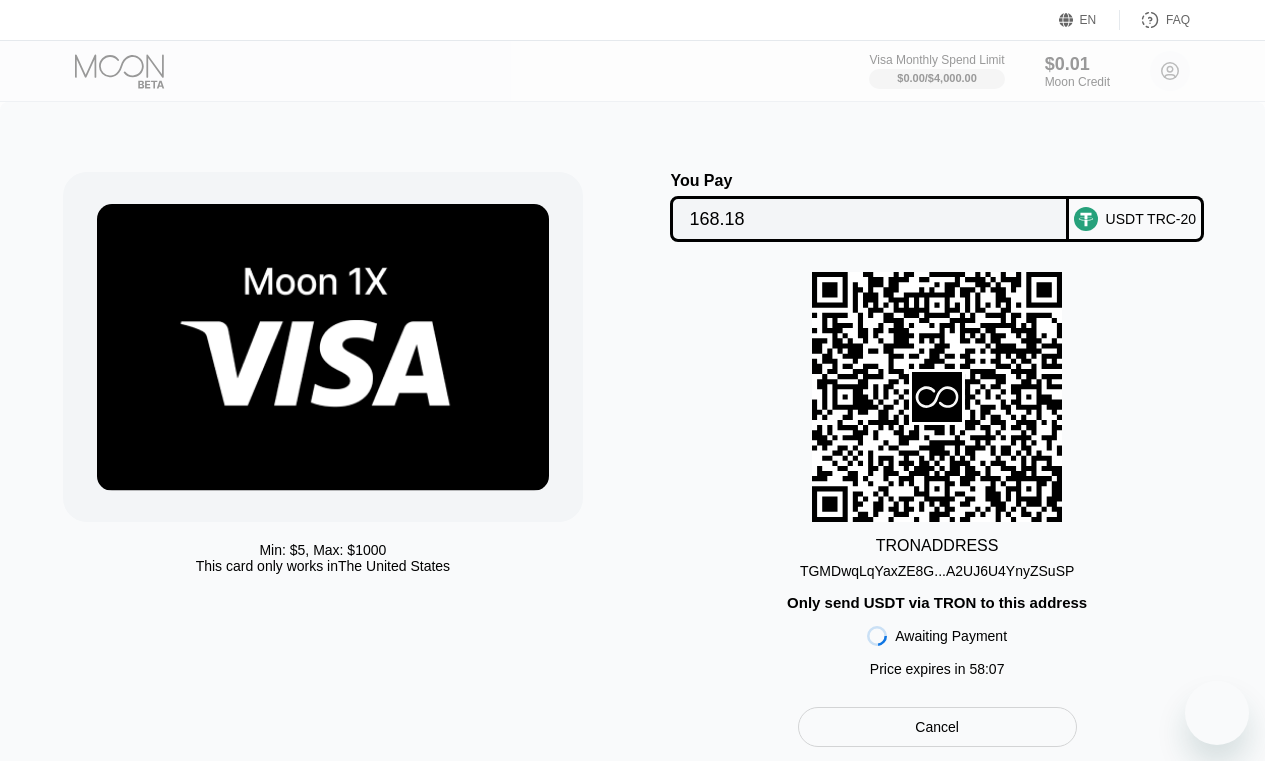 scroll, scrollTop: 0, scrollLeft: 0, axis: both 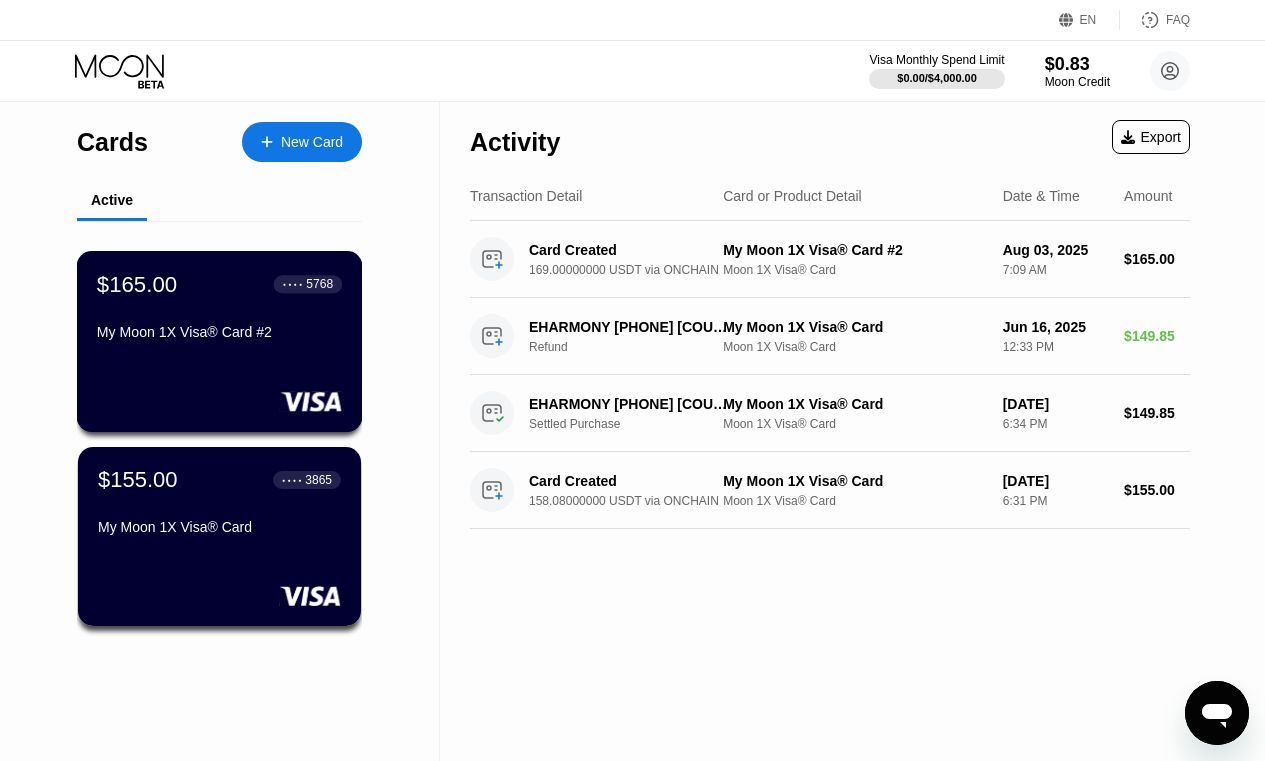 click on "● ● ● ● 5768" at bounding box center [308, 284] 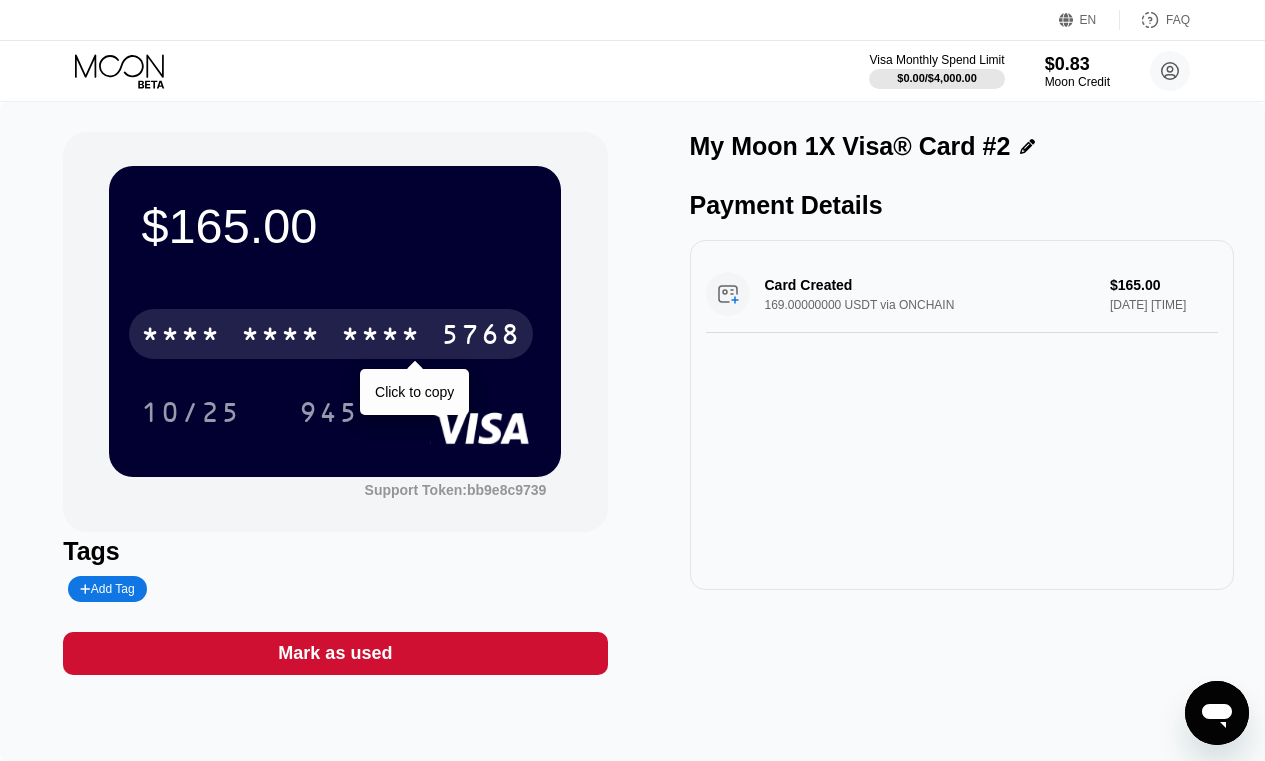 click on "* * * * * * * * * * * * 5768" at bounding box center (331, 334) 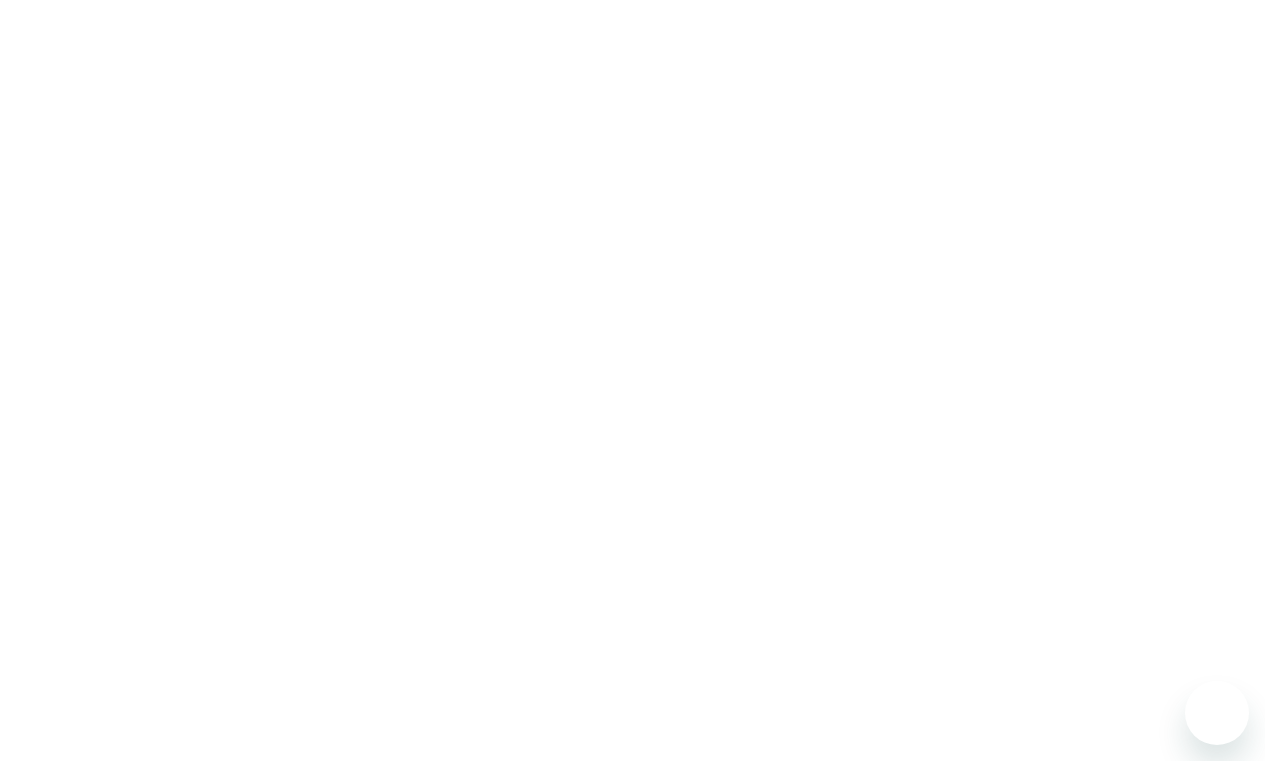 scroll, scrollTop: 0, scrollLeft: 0, axis: both 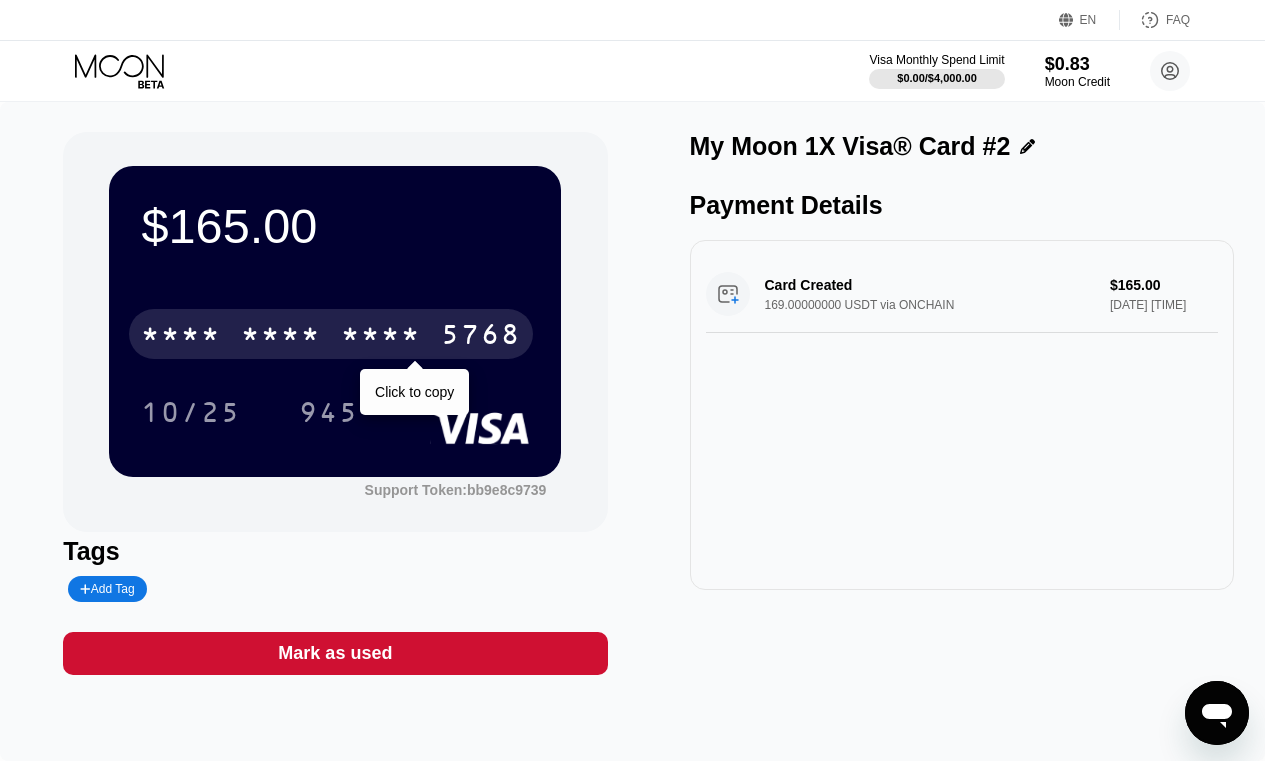 click on "* * * *" at bounding box center [381, 337] 